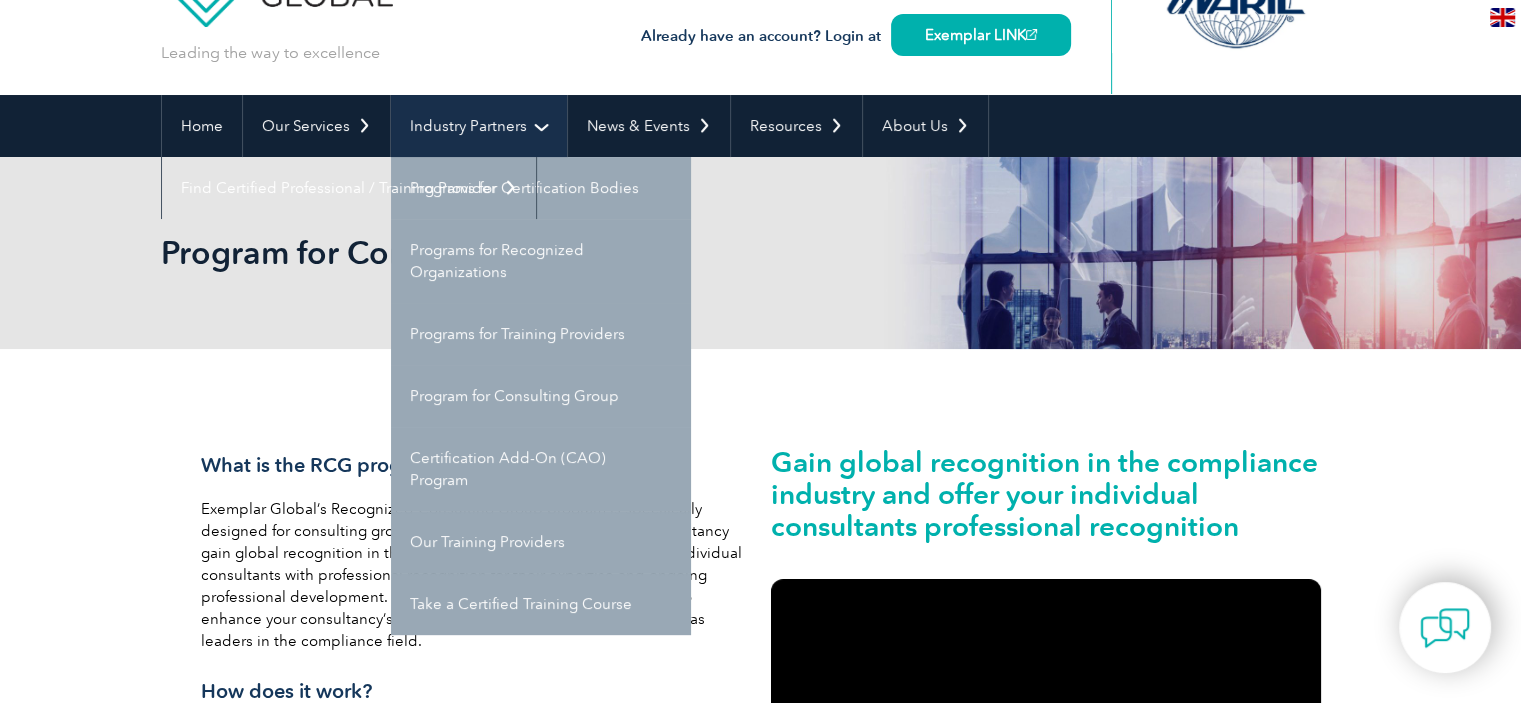 scroll, scrollTop: 94, scrollLeft: 0, axis: vertical 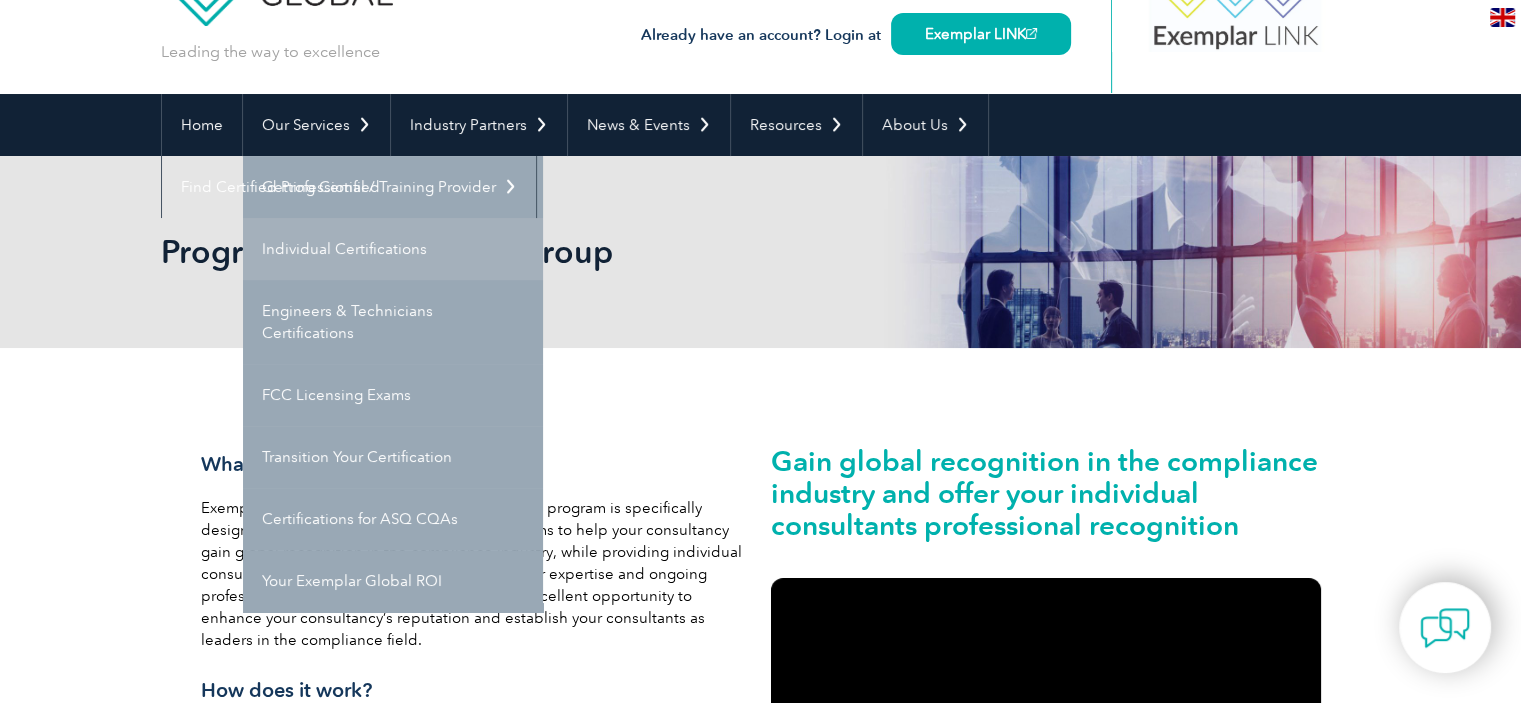 click on "Individual Certifications" at bounding box center (393, 249) 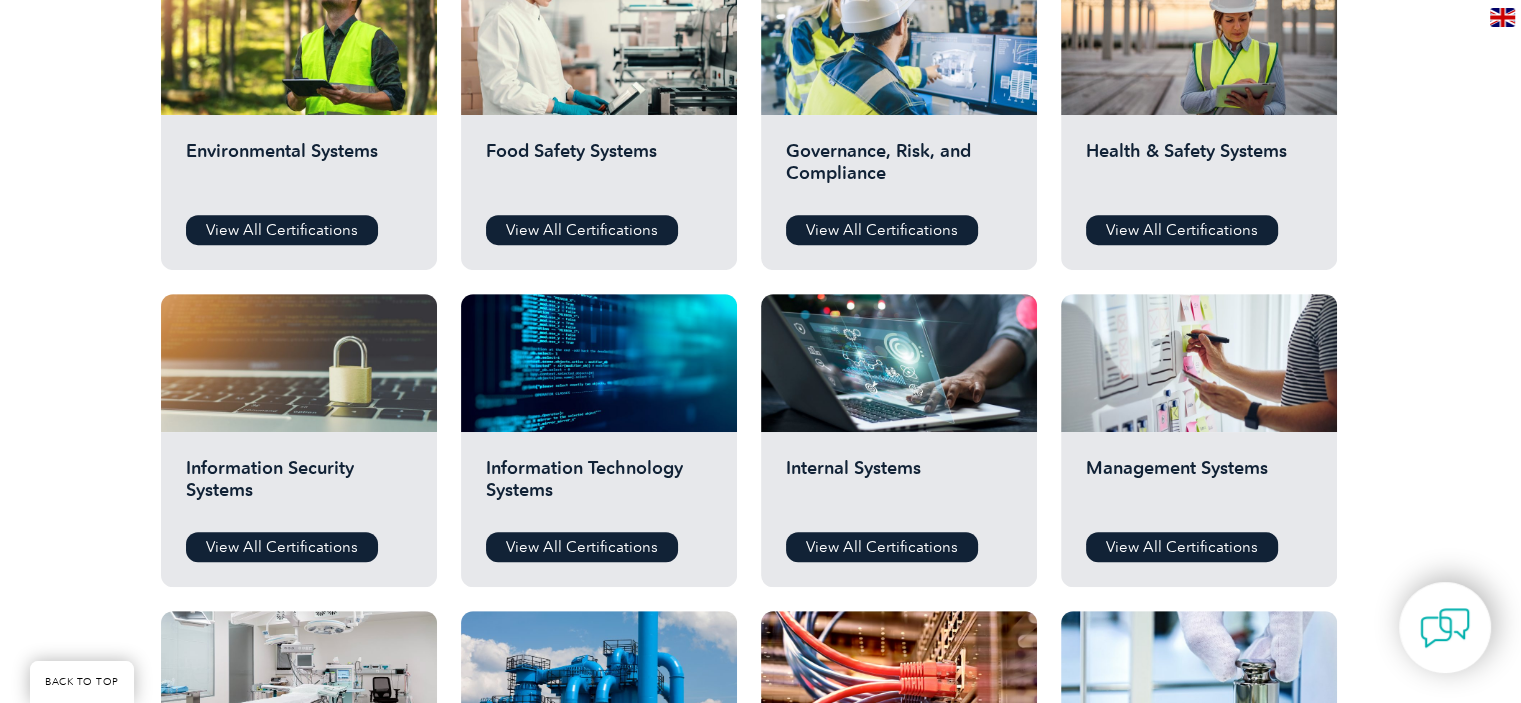 scroll, scrollTop: 802, scrollLeft: 0, axis: vertical 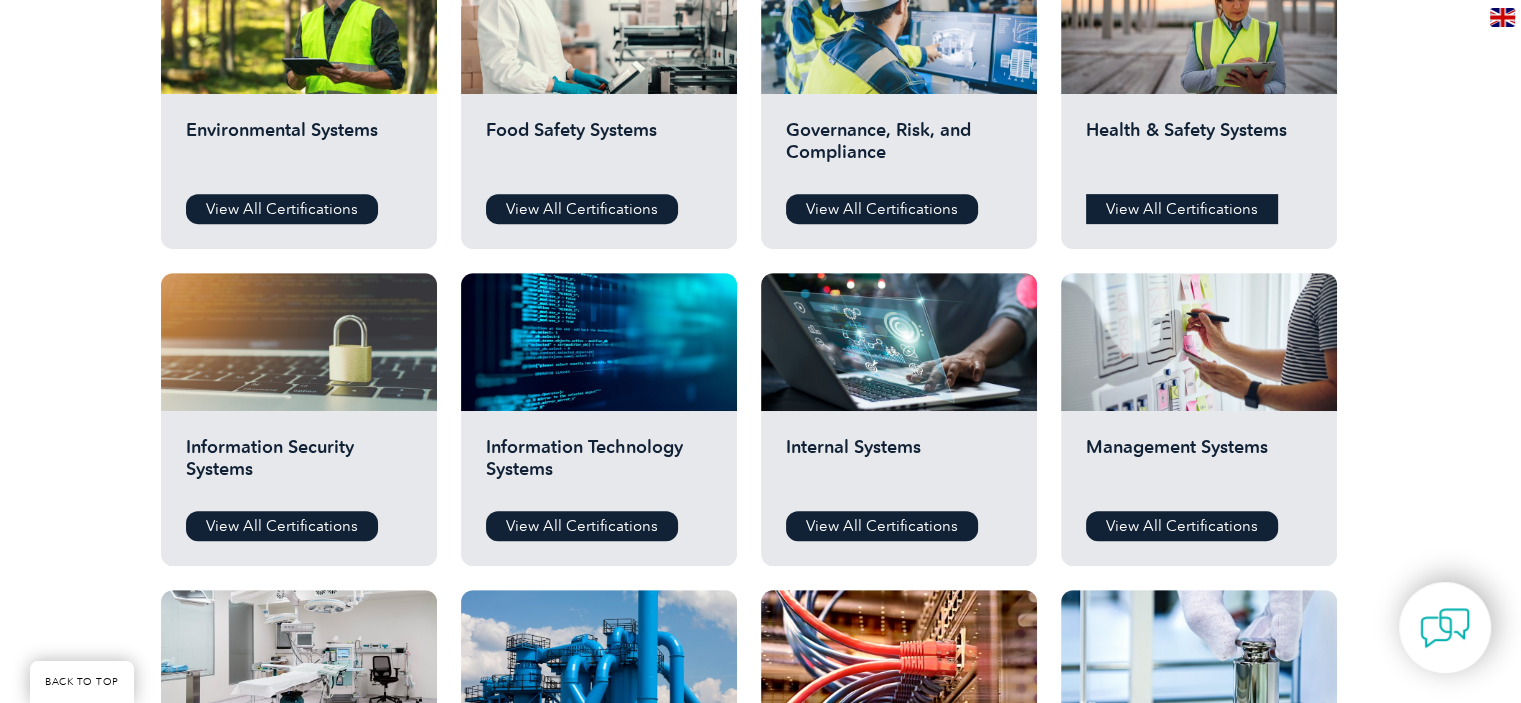 click on "View All Certifications" at bounding box center (1182, 209) 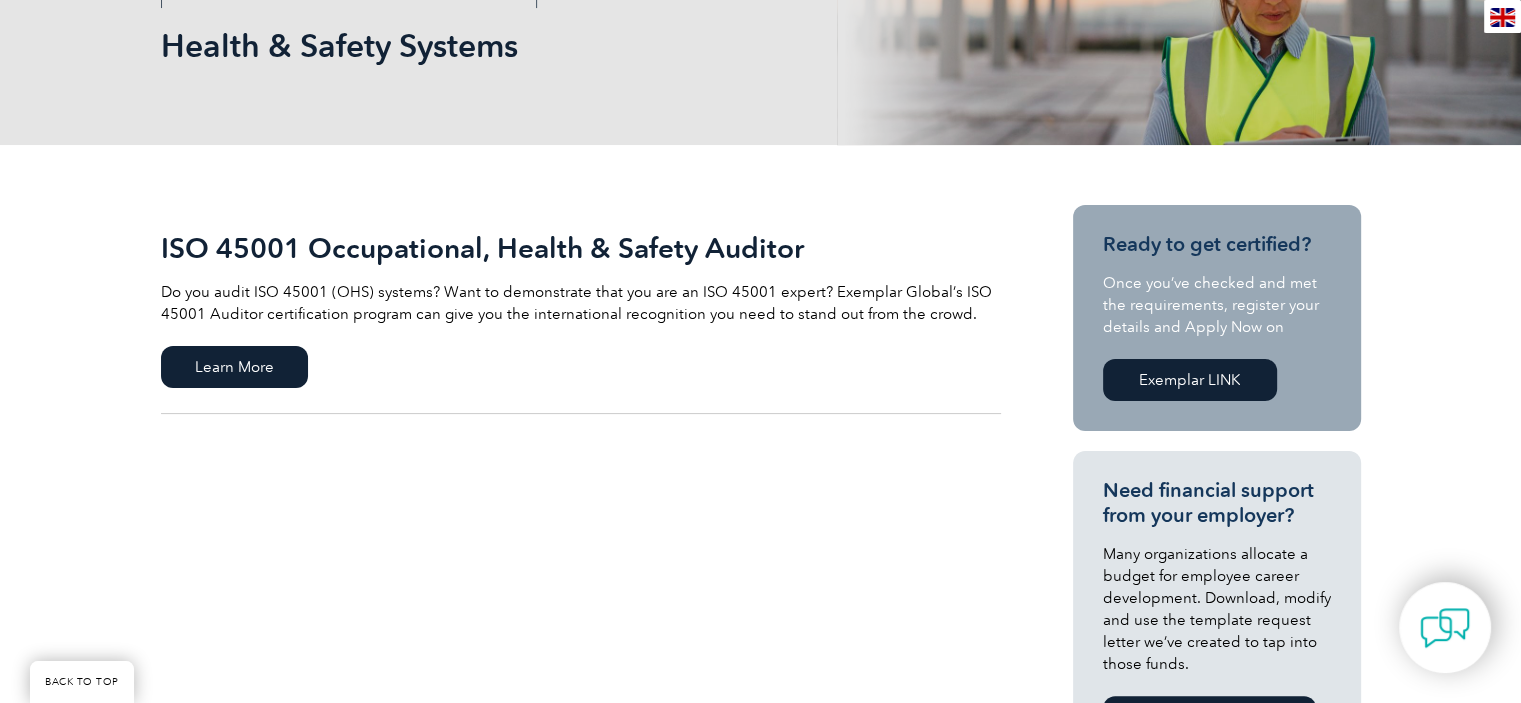 scroll, scrollTop: 326, scrollLeft: 0, axis: vertical 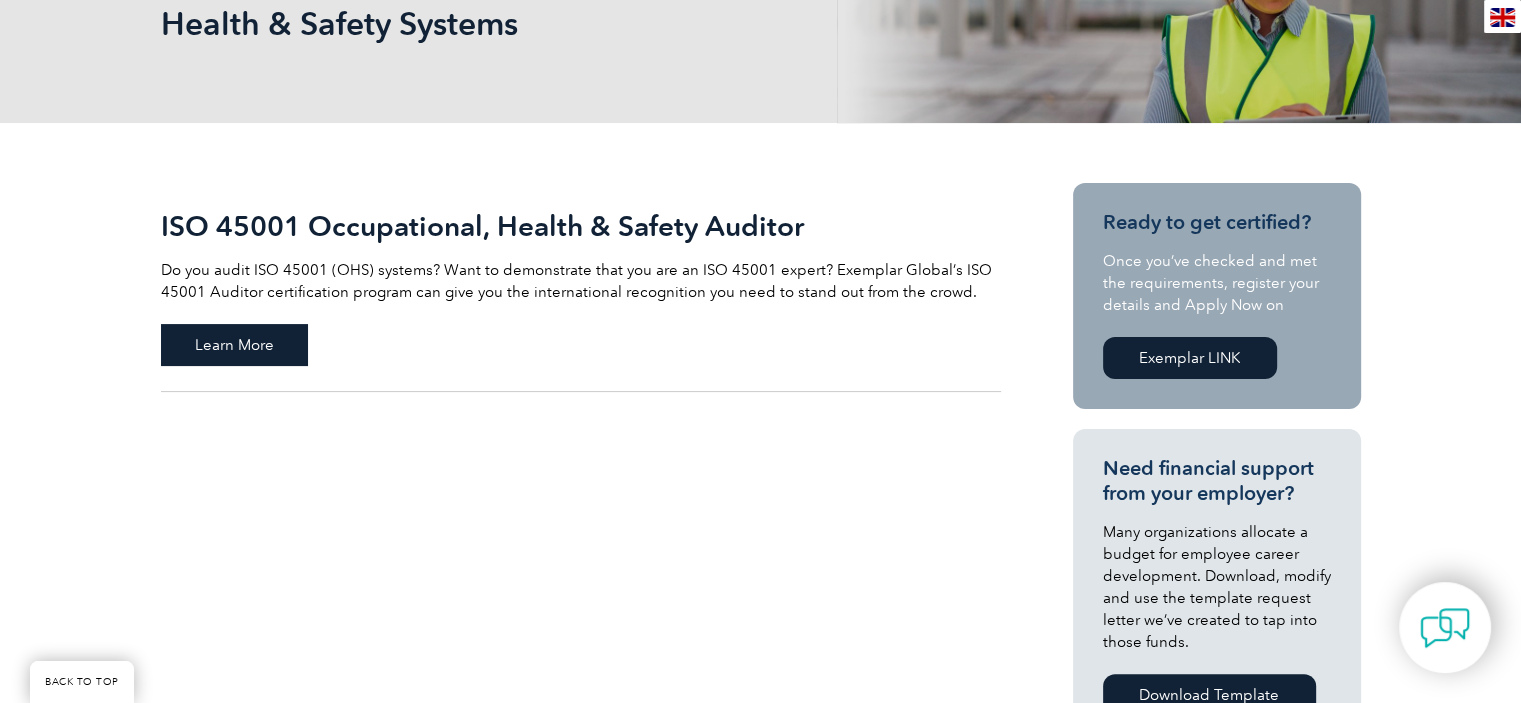 click on "Learn More" at bounding box center (234, 345) 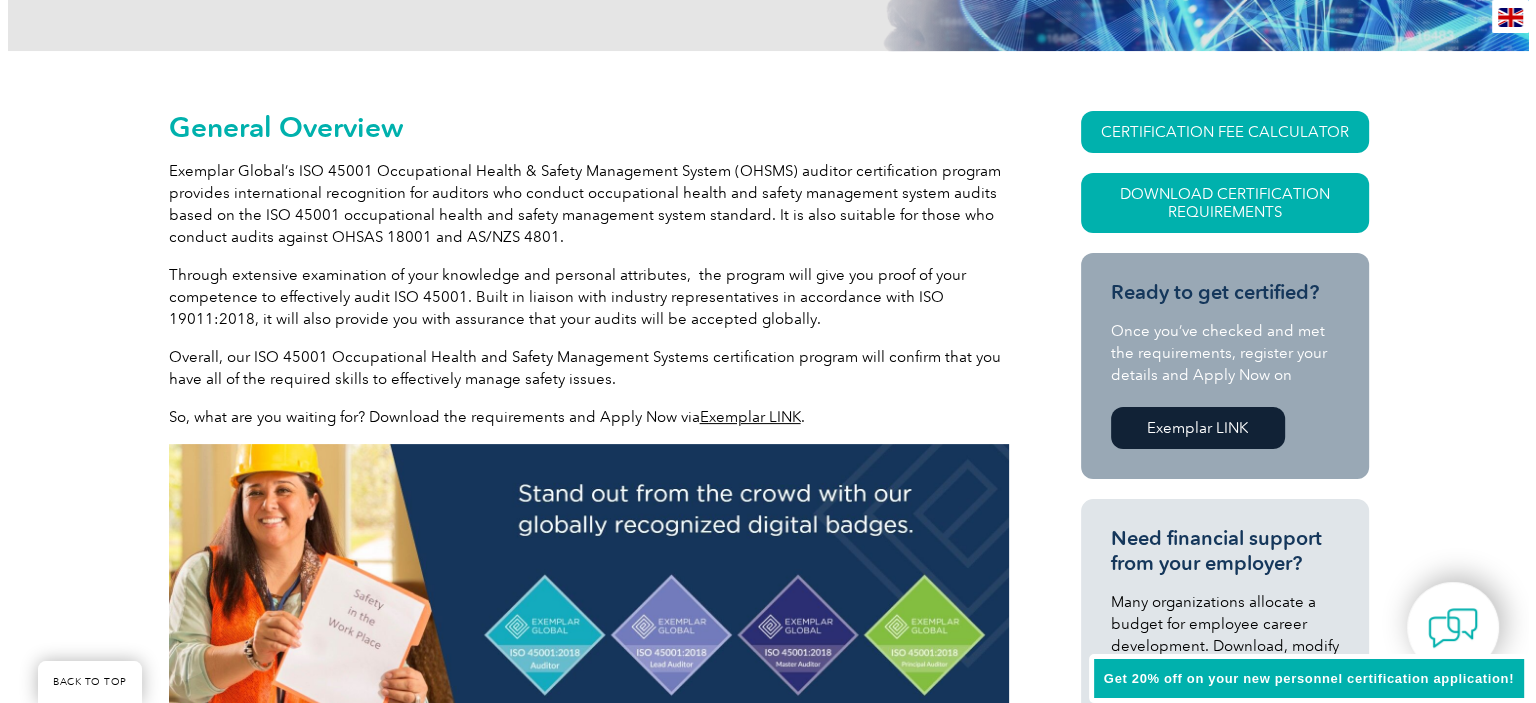 scroll, scrollTop: 439, scrollLeft: 0, axis: vertical 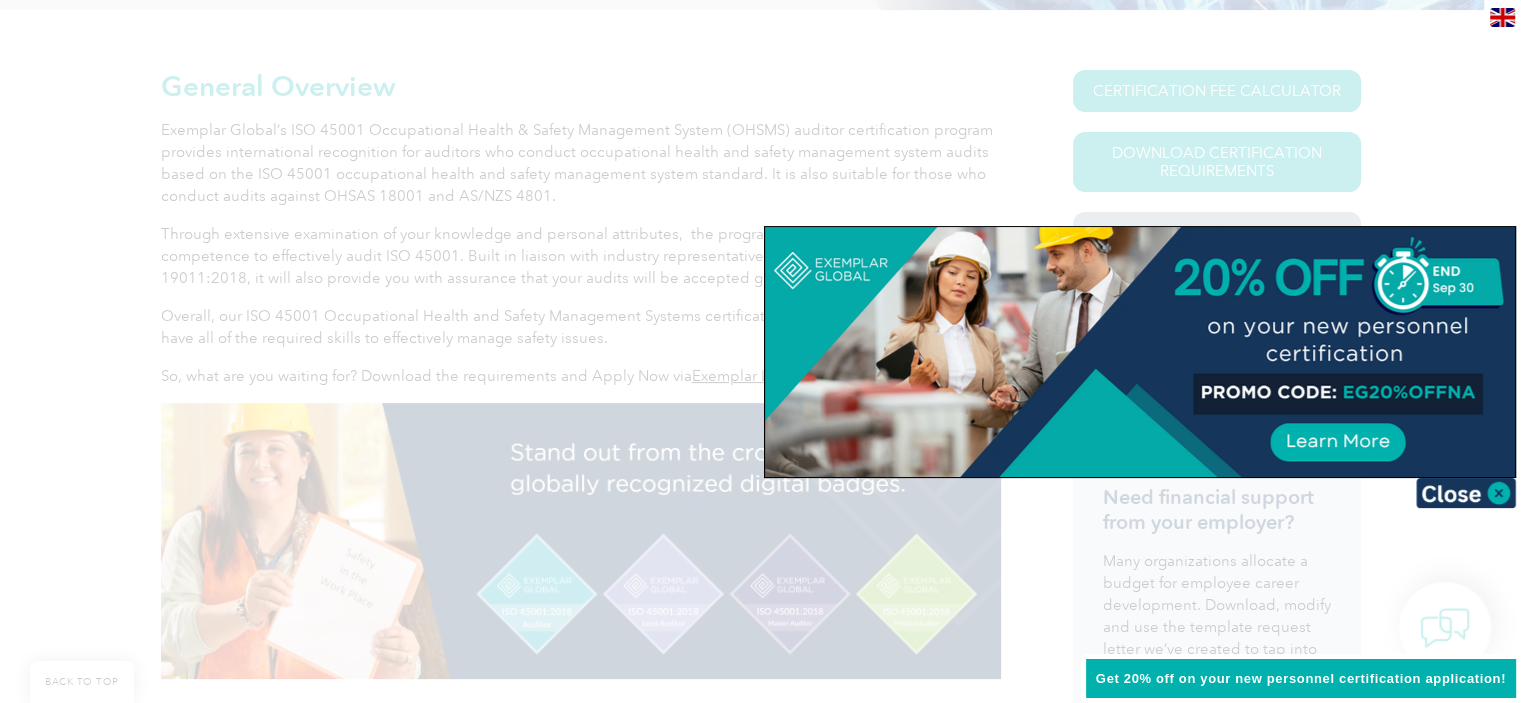 click at bounding box center (760, 351) 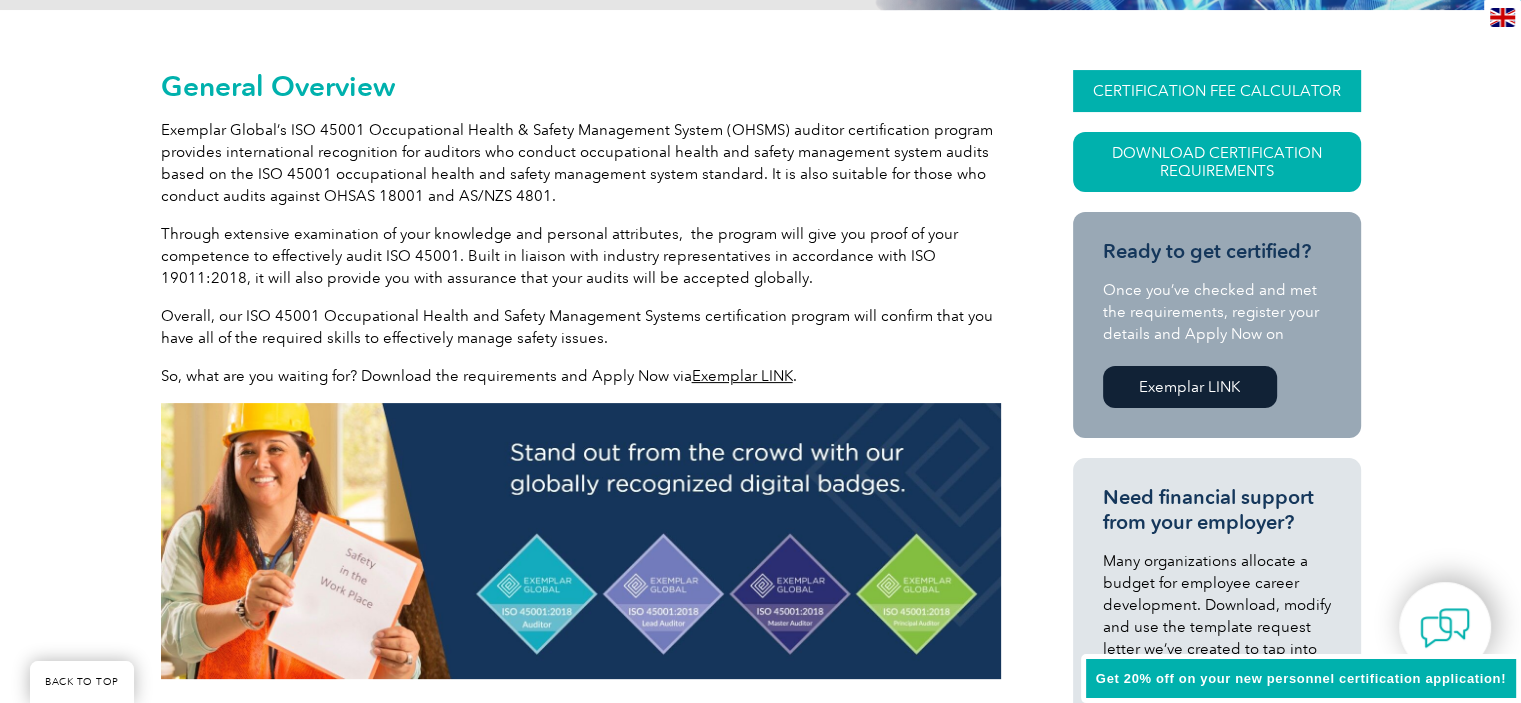 click on "CERTIFICATION FEE CALCULATOR" at bounding box center (1217, 91) 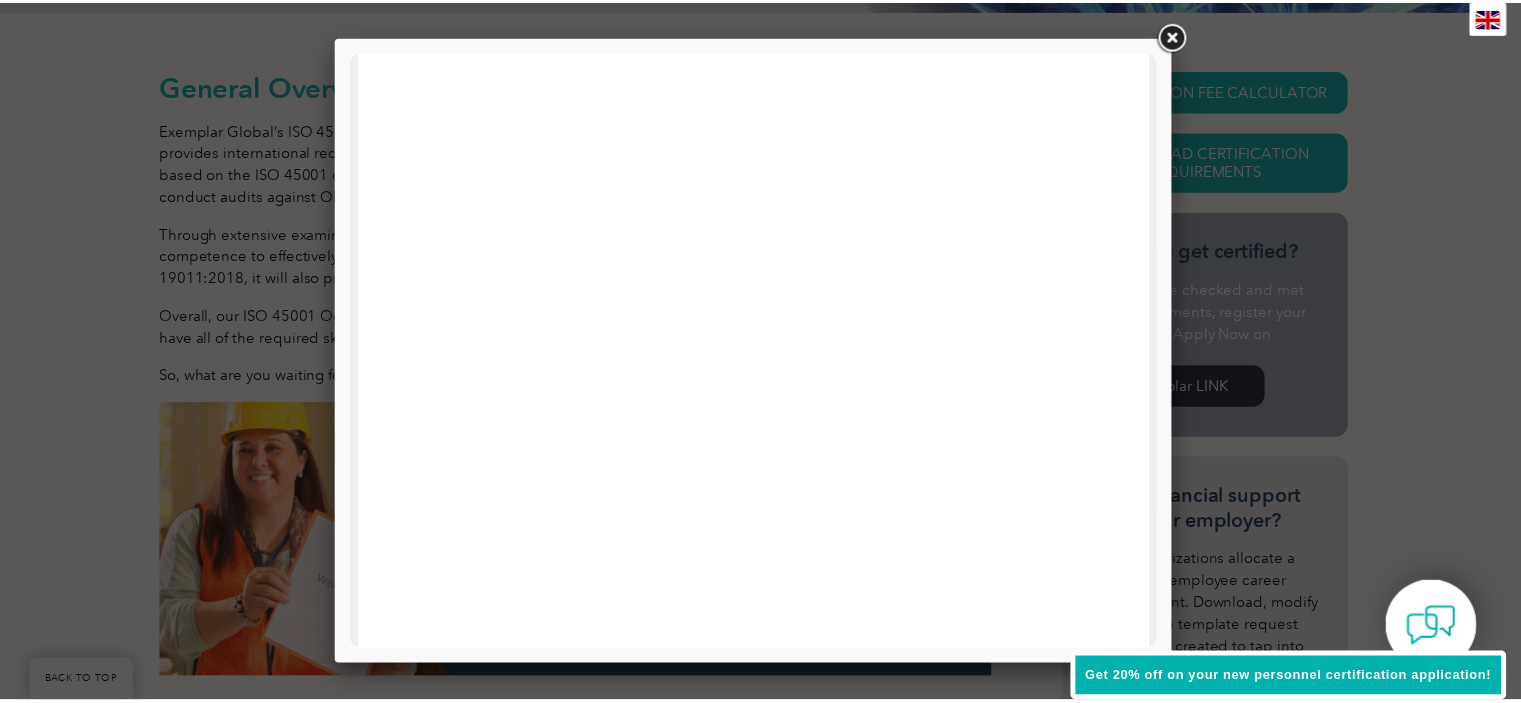 scroll, scrollTop: 954, scrollLeft: 0, axis: vertical 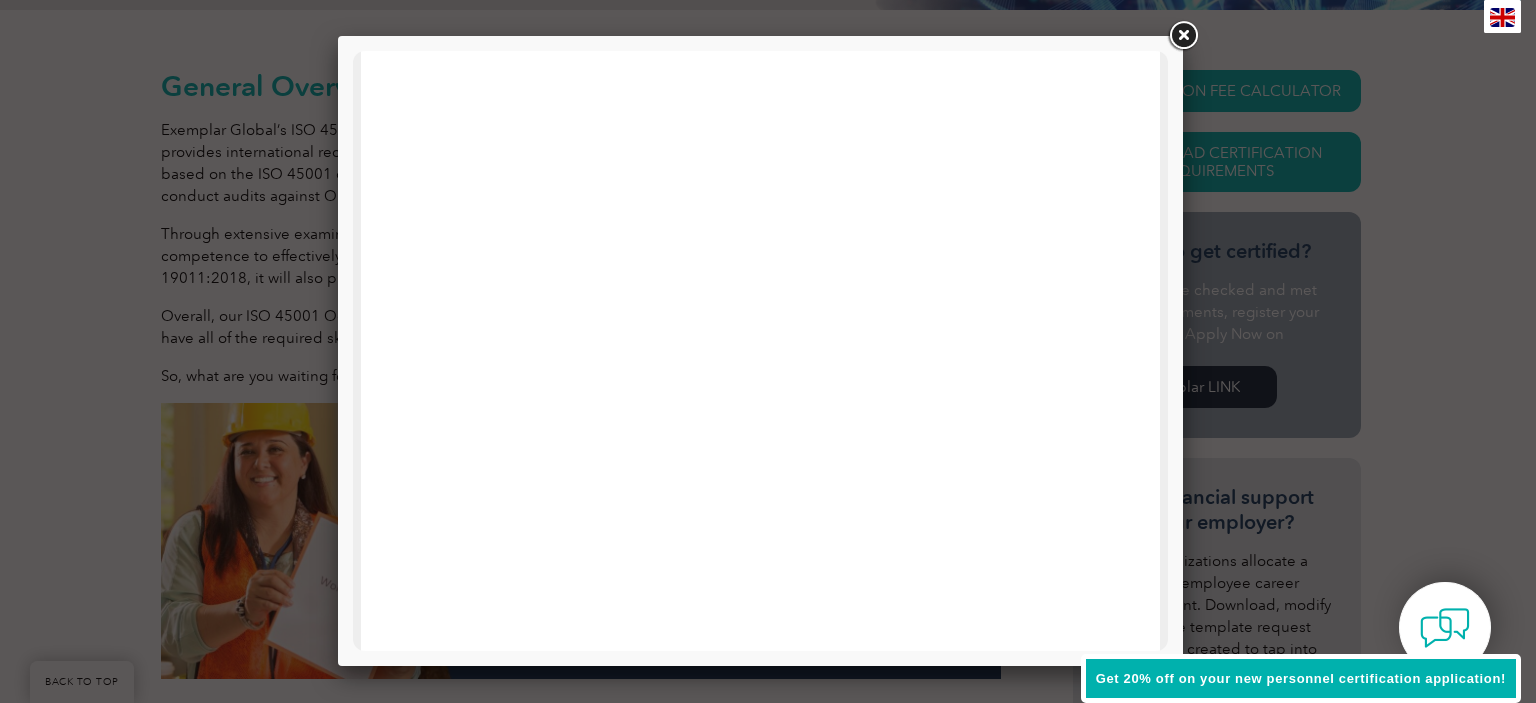 click at bounding box center (1183, 36) 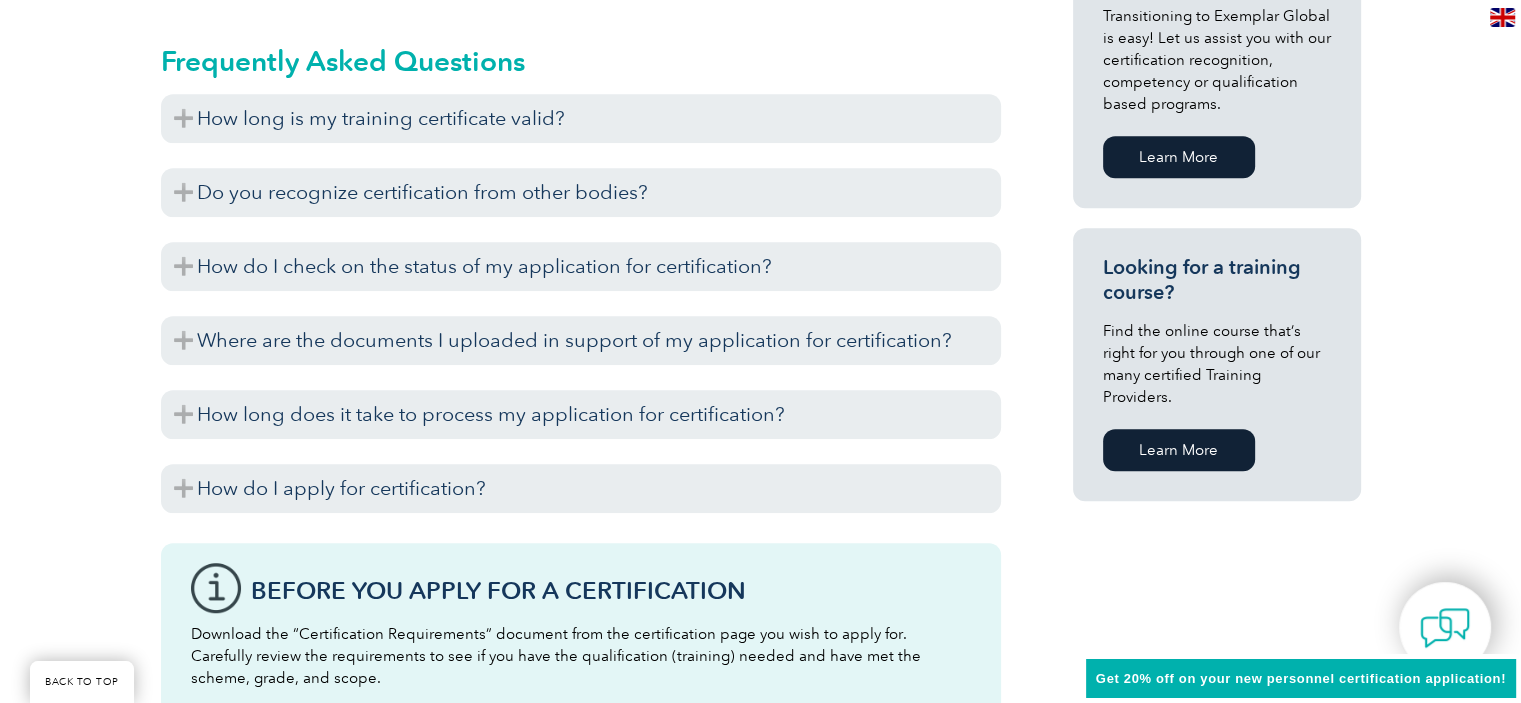 scroll, scrollTop: 1297, scrollLeft: 0, axis: vertical 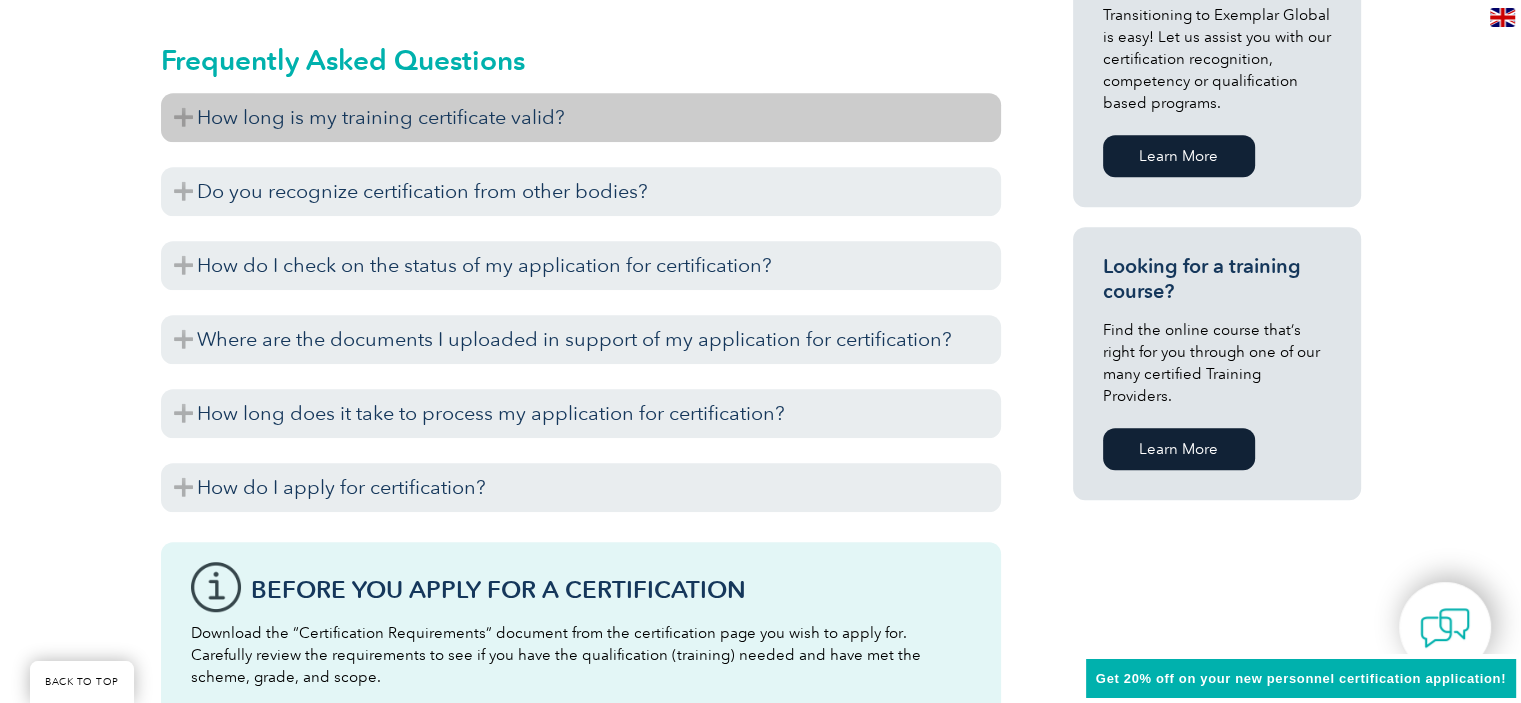 click on "How long is my training certificate valid?" at bounding box center [581, 117] 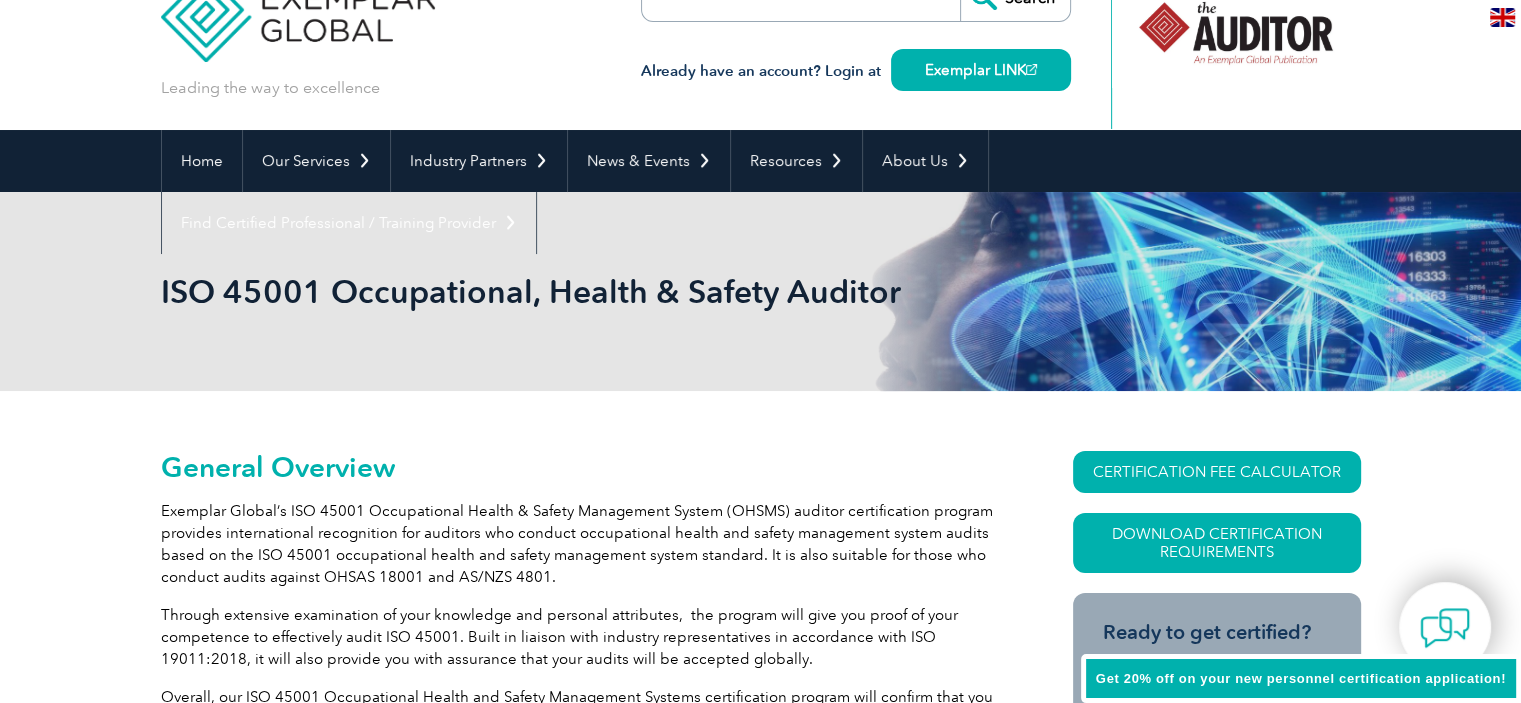 scroll, scrollTop: 0, scrollLeft: 0, axis: both 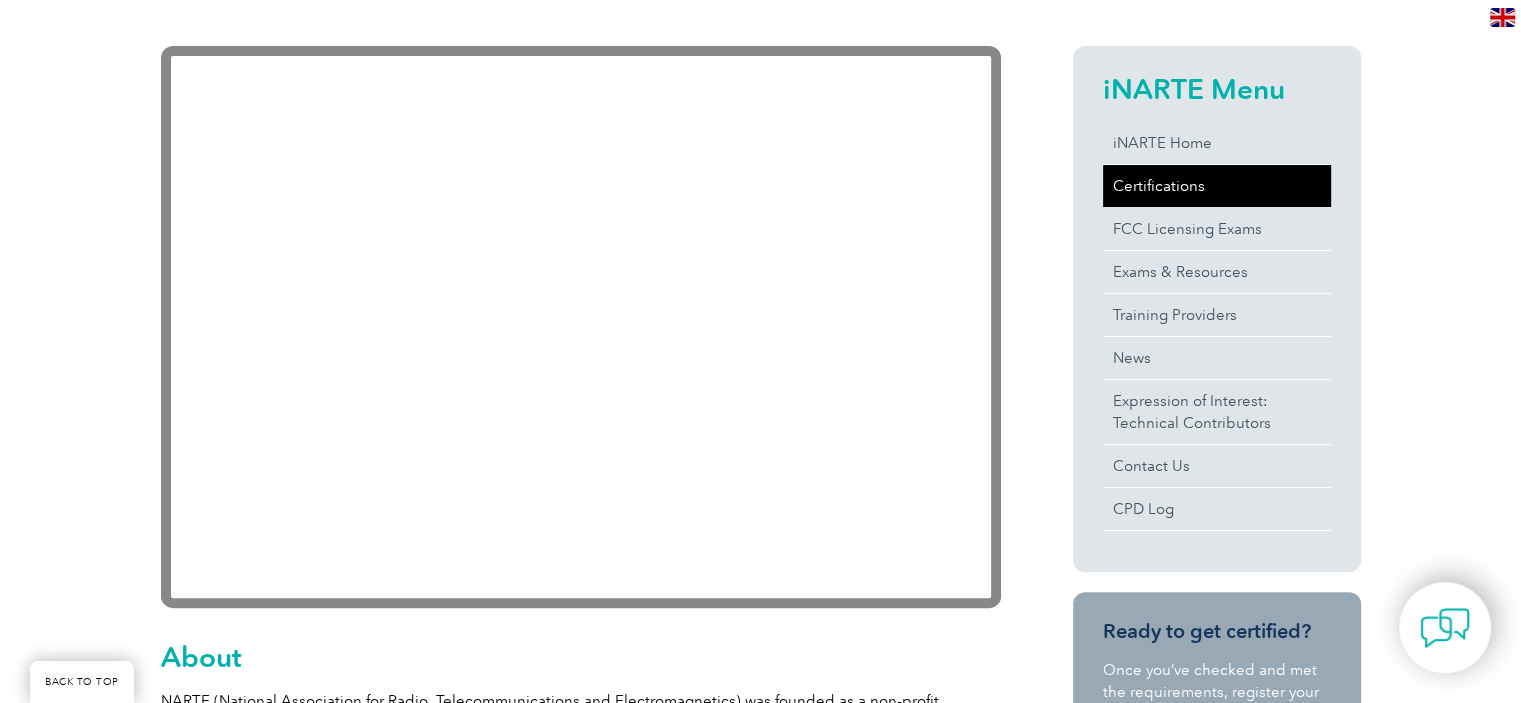 click on "Certifications" at bounding box center (1217, 186) 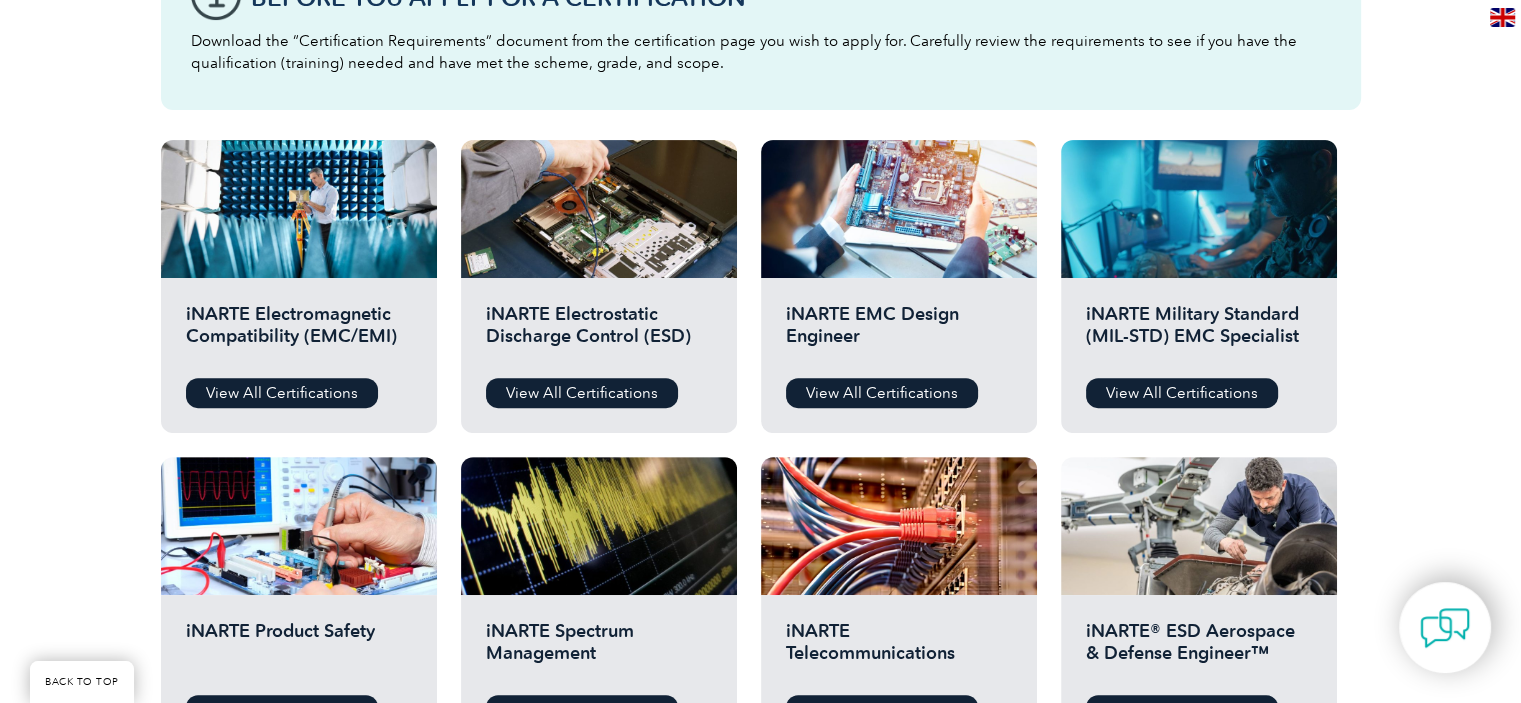 scroll, scrollTop: 668, scrollLeft: 0, axis: vertical 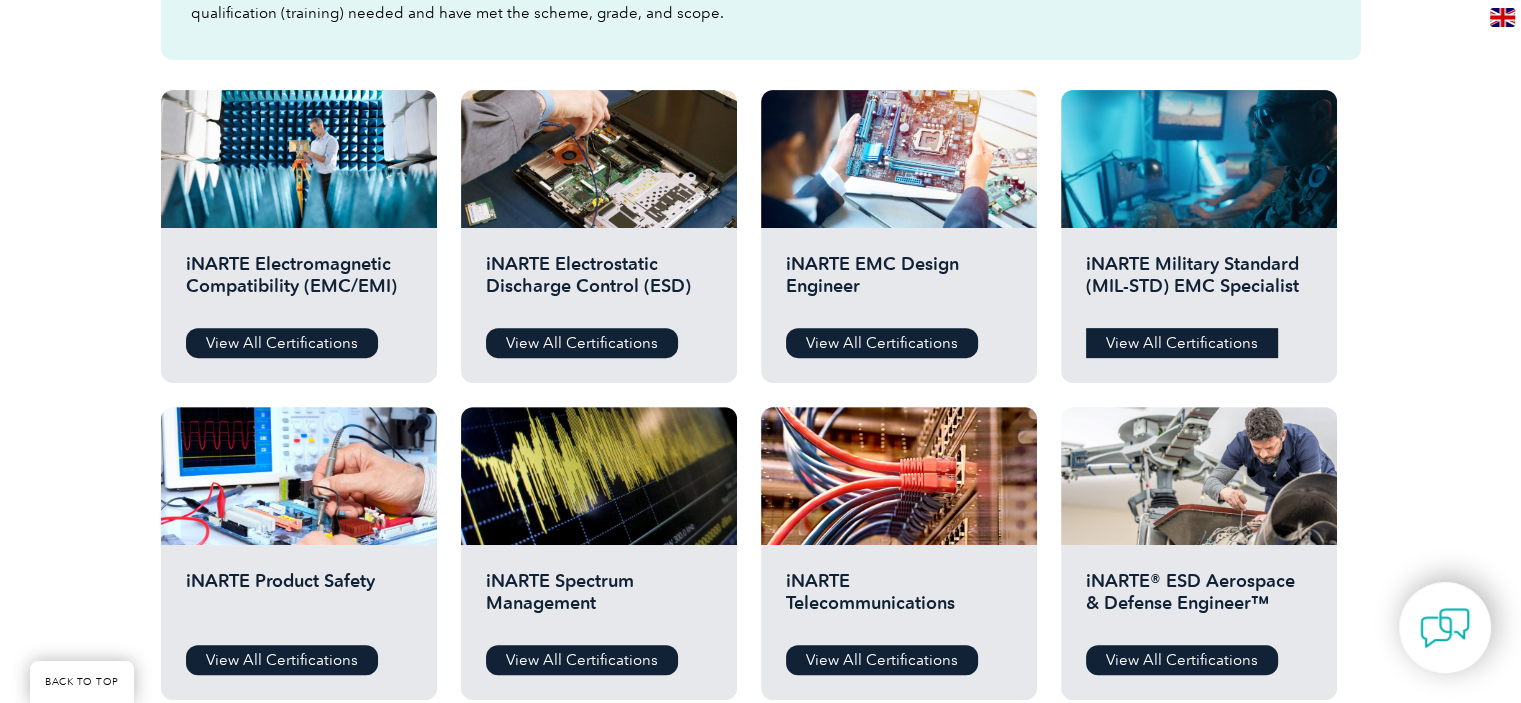 click on "View All Certifications" at bounding box center (1182, 343) 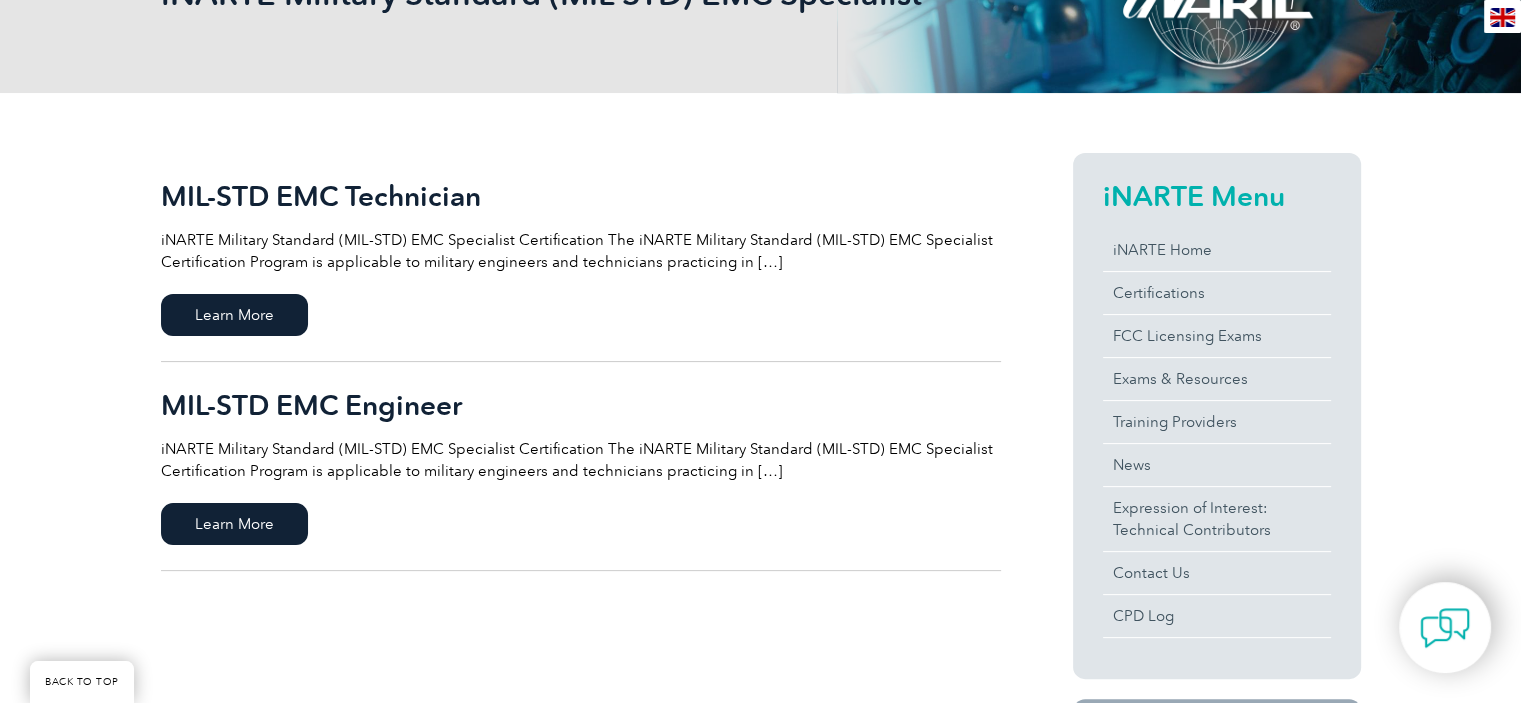 scroll, scrollTop: 358, scrollLeft: 0, axis: vertical 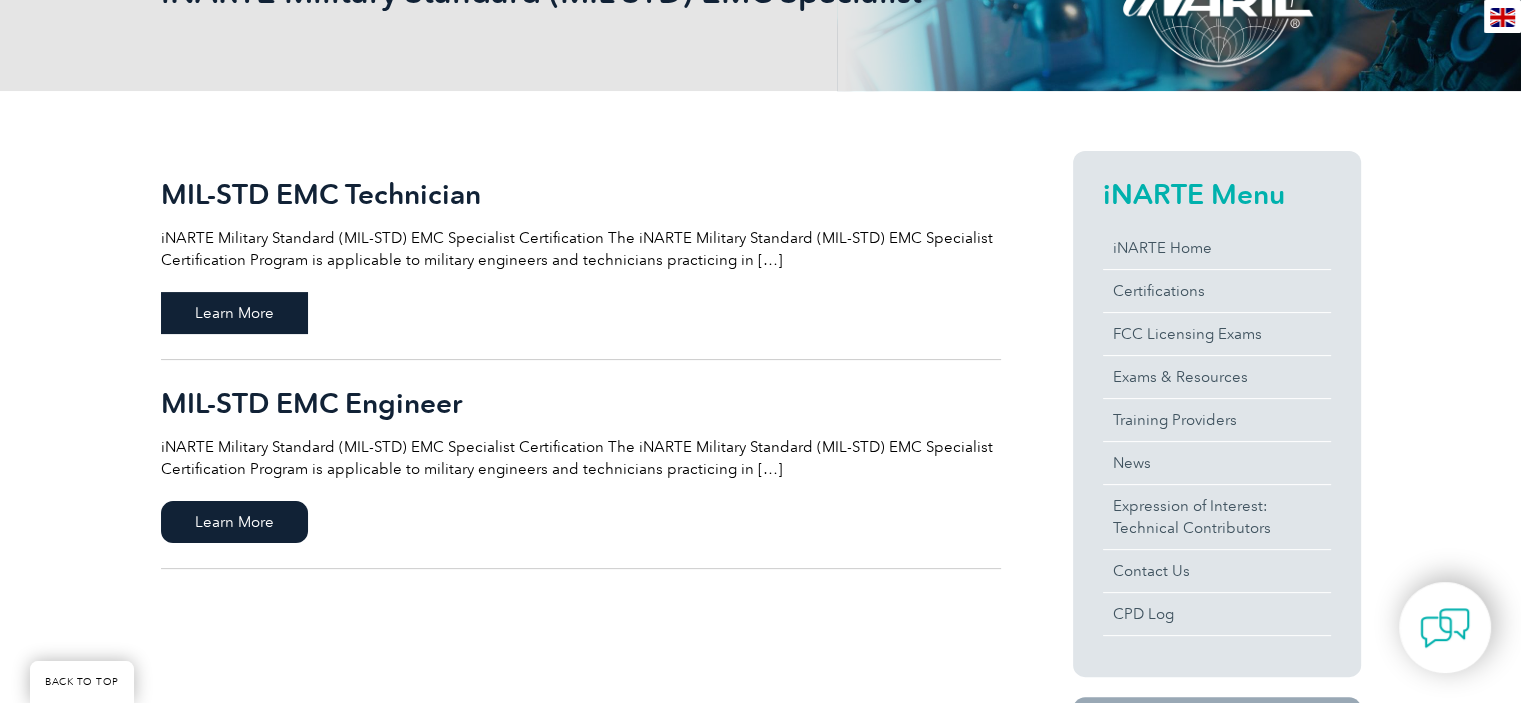 click on "Learn More" at bounding box center (234, 313) 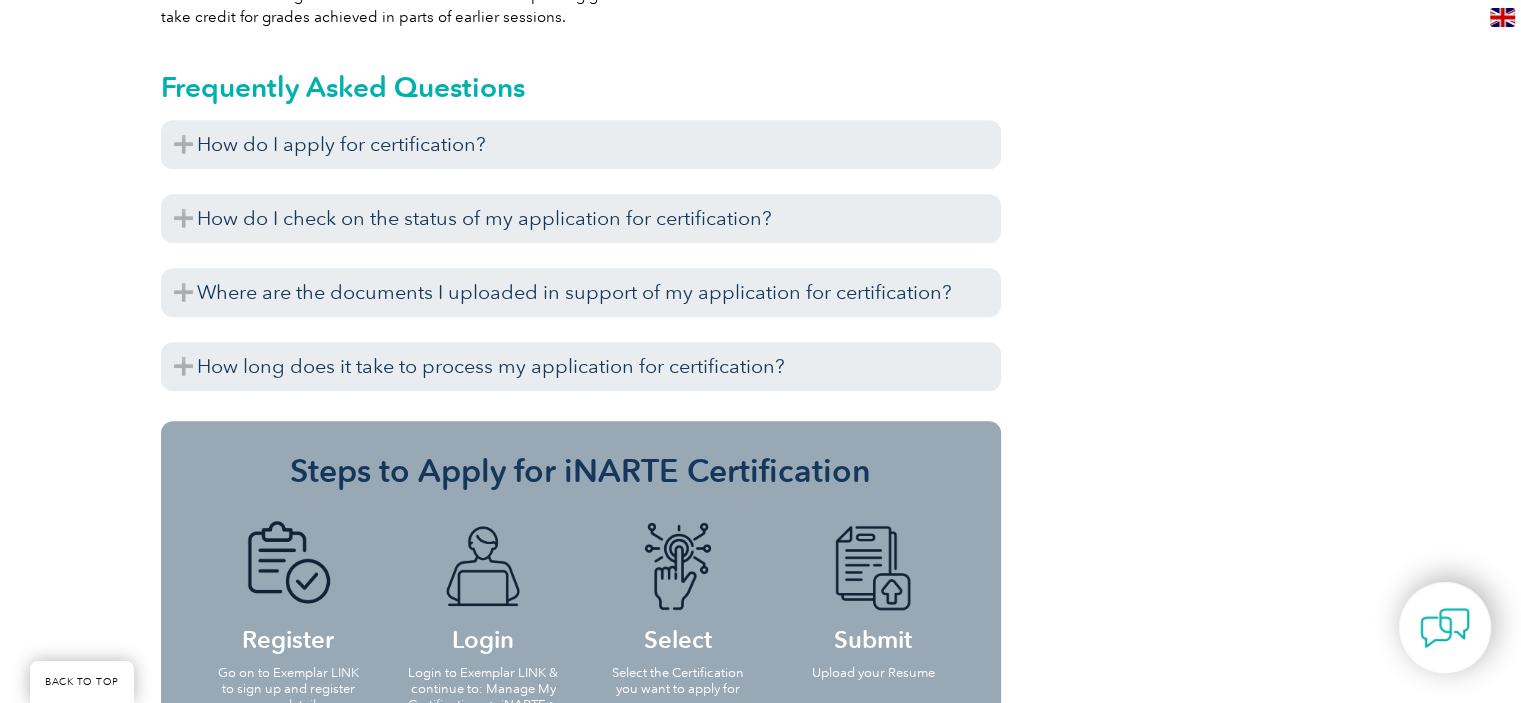 scroll, scrollTop: 1976, scrollLeft: 0, axis: vertical 